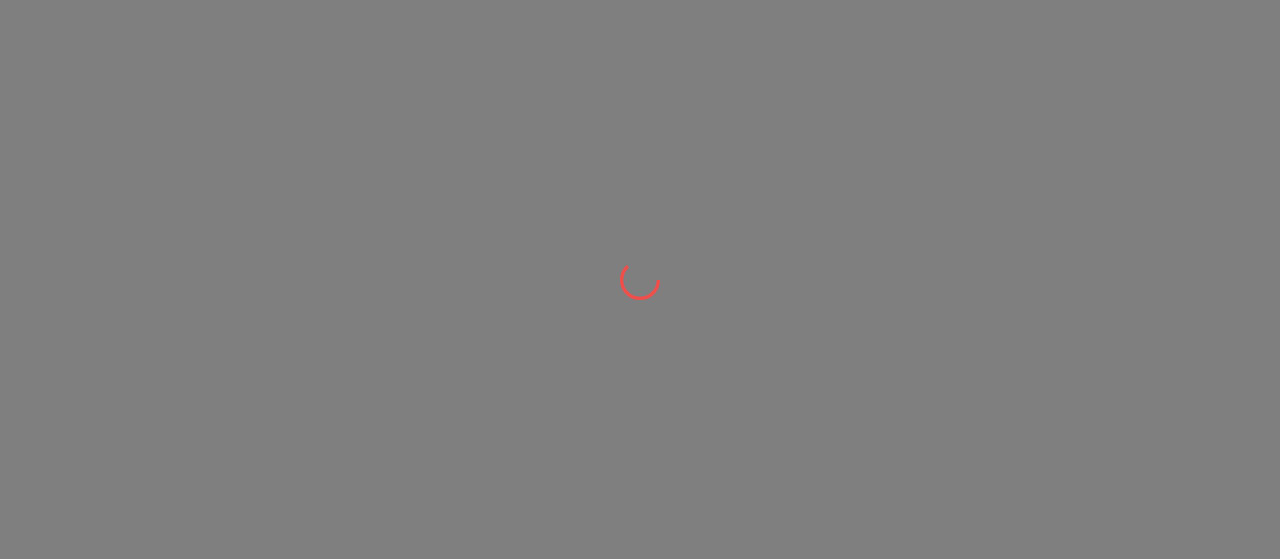 scroll, scrollTop: 0, scrollLeft: 0, axis: both 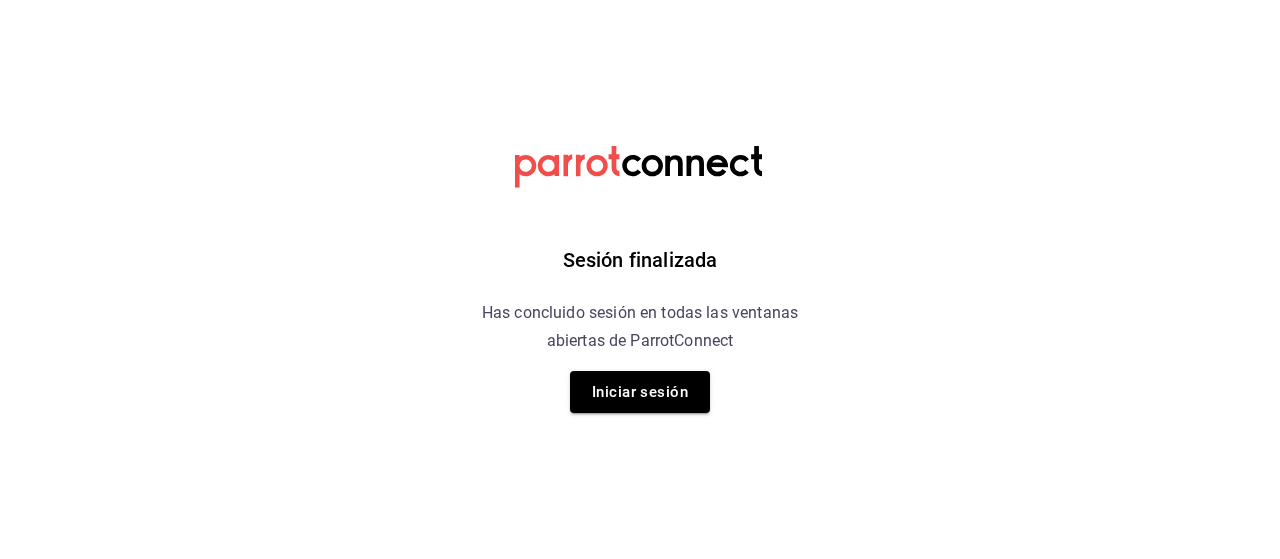 click on "Sesión finalizada Has concluido sesión en todas las ventanas abiertas de ParrotConnect Iniciar sesión" at bounding box center [640, 279] 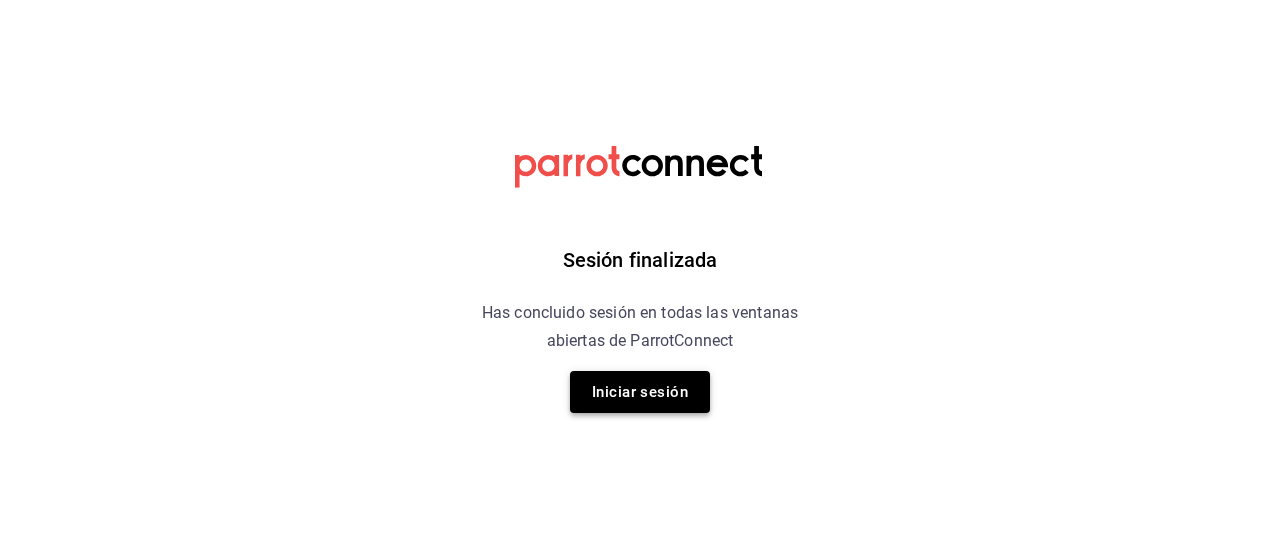click on "Iniciar sesión" at bounding box center (640, 392) 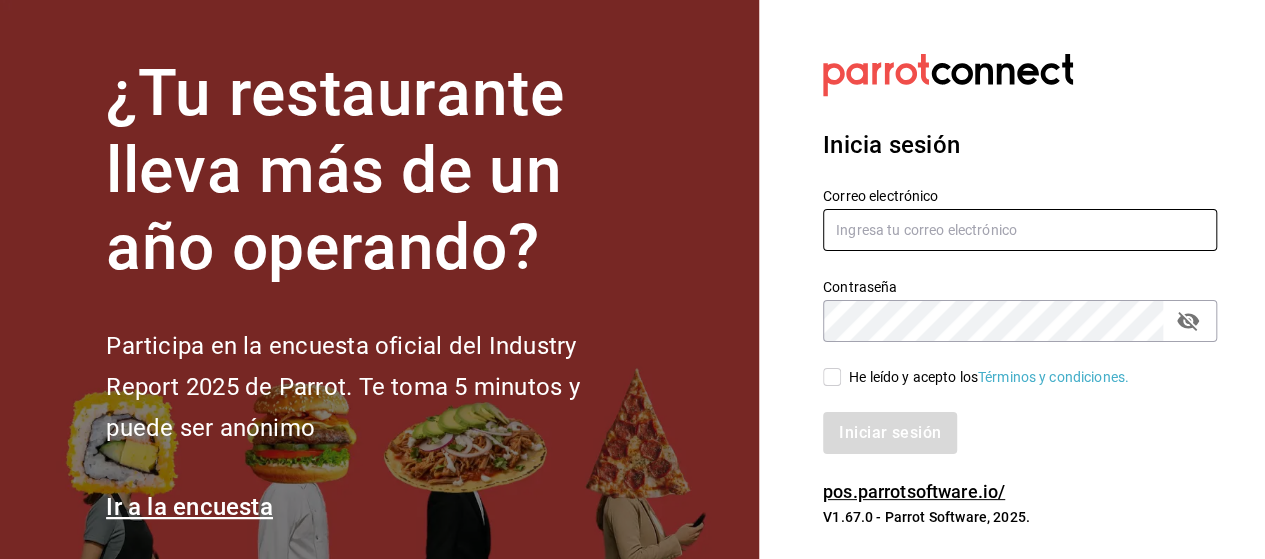 type on "[USERNAME]@example.com" 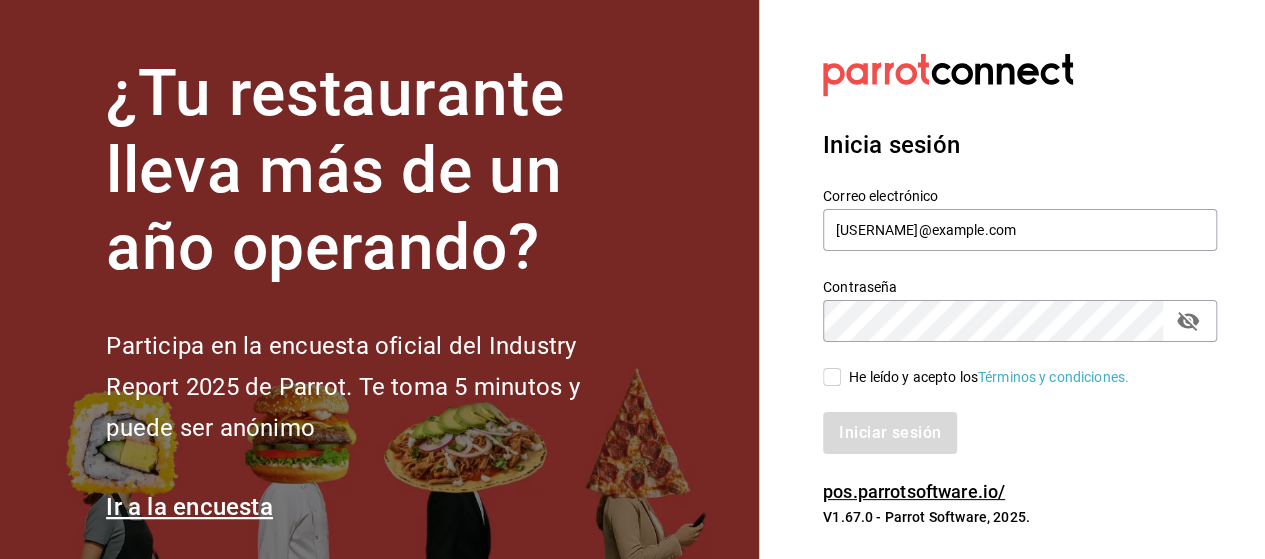 click on "He leído y acepto los  Términos y condiciones." at bounding box center [832, 377] 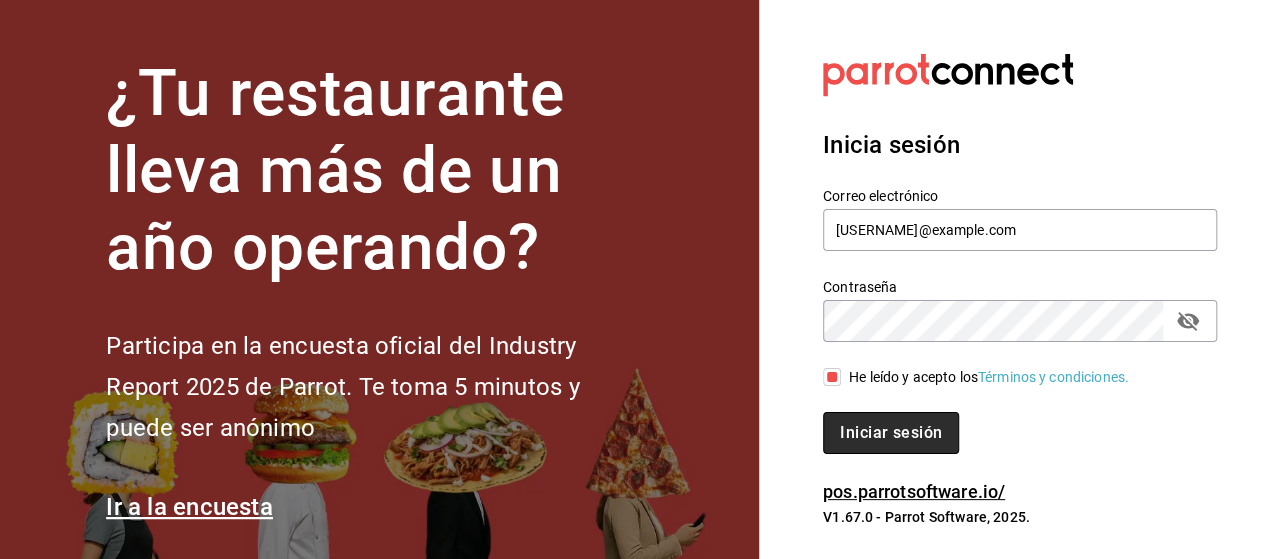 click on "Iniciar sesión" at bounding box center [891, 433] 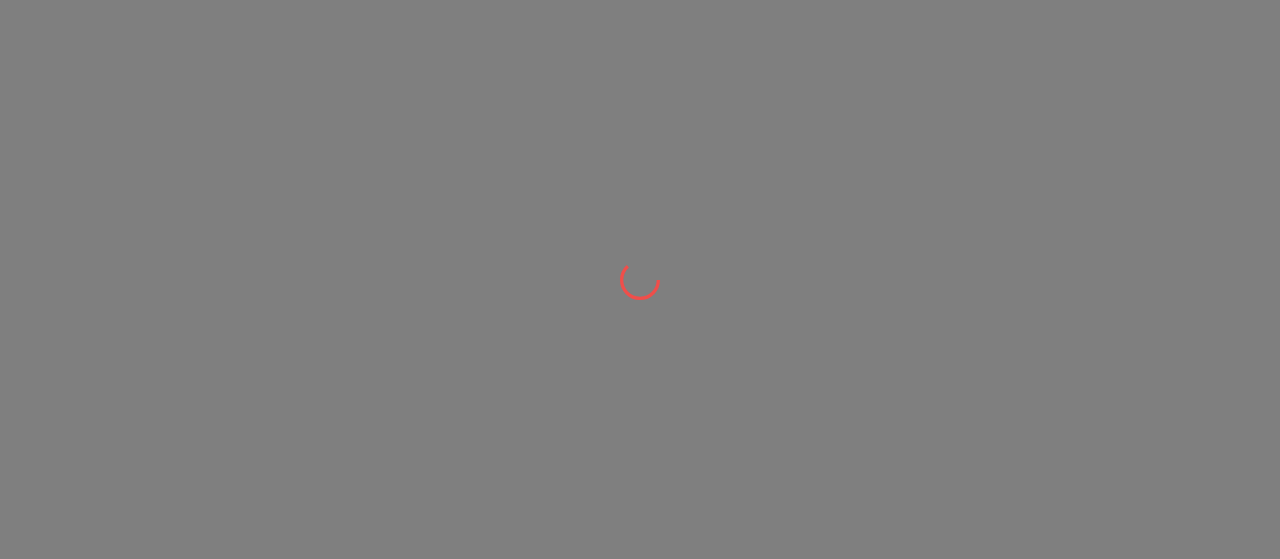 scroll, scrollTop: 0, scrollLeft: 0, axis: both 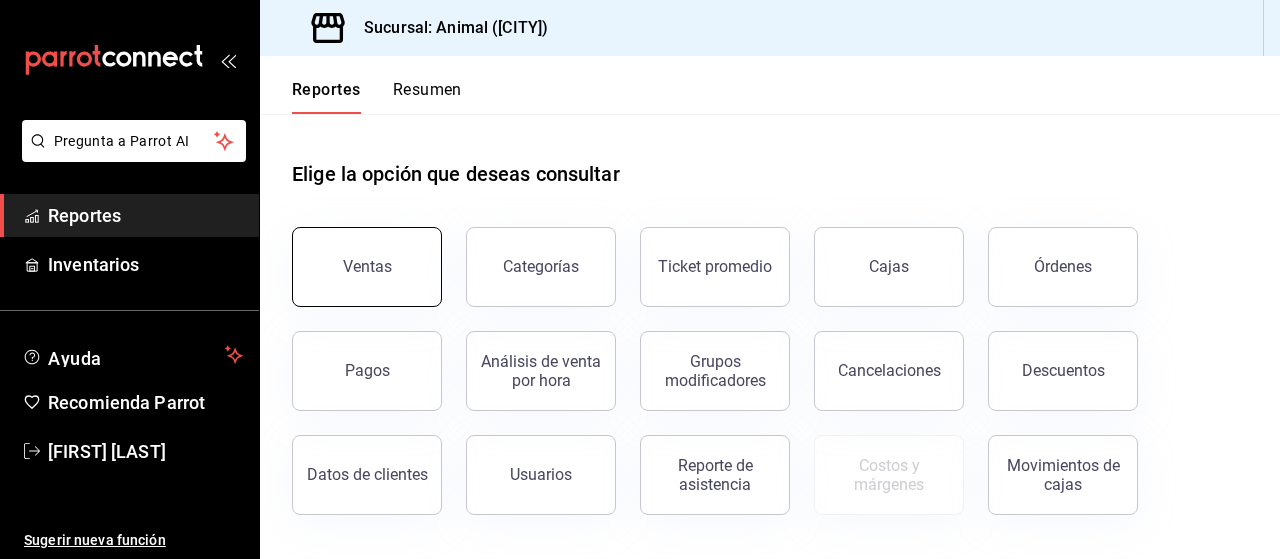 click on "Ventas" at bounding box center [367, 267] 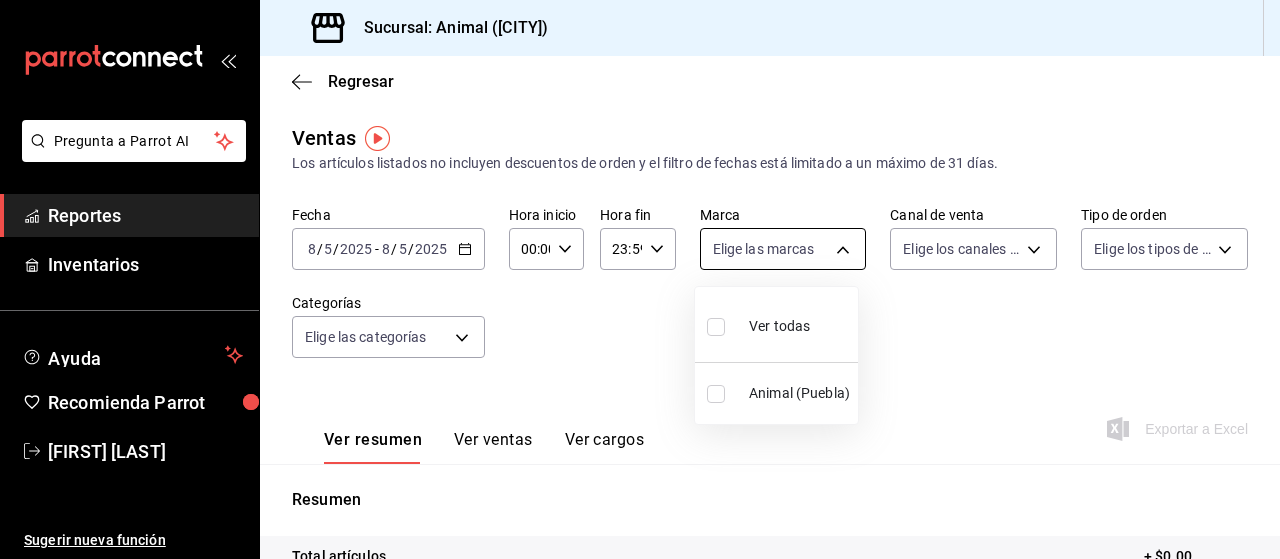 click on "Pregunta a Parrot AI Reportes   Inventarios   Ayuda Recomienda Parrot   [FIRST] [LAST]   Sugerir nueva función   Sucursal: Animal ([CITY]) Regresar Ventas Los artículos listados no incluyen descuentos de orden y el filtro de fechas está limitado a un máximo de 31 días. Fecha [DATE] [DATE] - [DATE] [DATE] Hora inicio 00:00 Hora inicio Hora fin 23:59 Hora fin Marca Elige las marcas Canal de venta Elige los canales de venta Tipo de orden Elige los tipos de orden Categorías Elige las categorías Ver resumen Ver ventas Ver cargos Exportar a Excel Resumen Total artículos + $0.00 Cargos por servicio + $0.00 Venta bruta = $0.00 Descuentos totales - $0.00 Certificados de regalo - $0.00 Venta total = $0.00 Impuestos - $0.00 Venta neta = $0.00 Pregunta a Parrot AI Reportes   Inventarios   Ayuda Recomienda Parrot   [FIRST] [LAST]   Sugerir nueva función   GANA 1 MES GRATIS EN TU SUSCRIPCIÓN AQUÍ Ver video tutorial Ir a video Visitar centro de ayuda ([PHONE]) [EMAIL]" at bounding box center (640, 279) 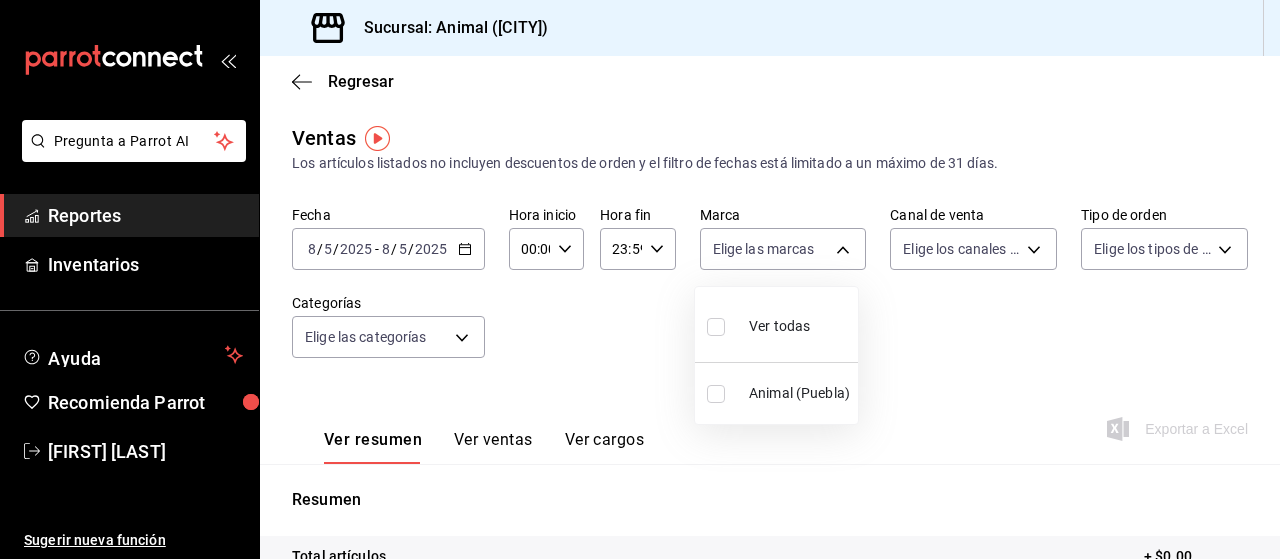 click at bounding box center [716, 327] 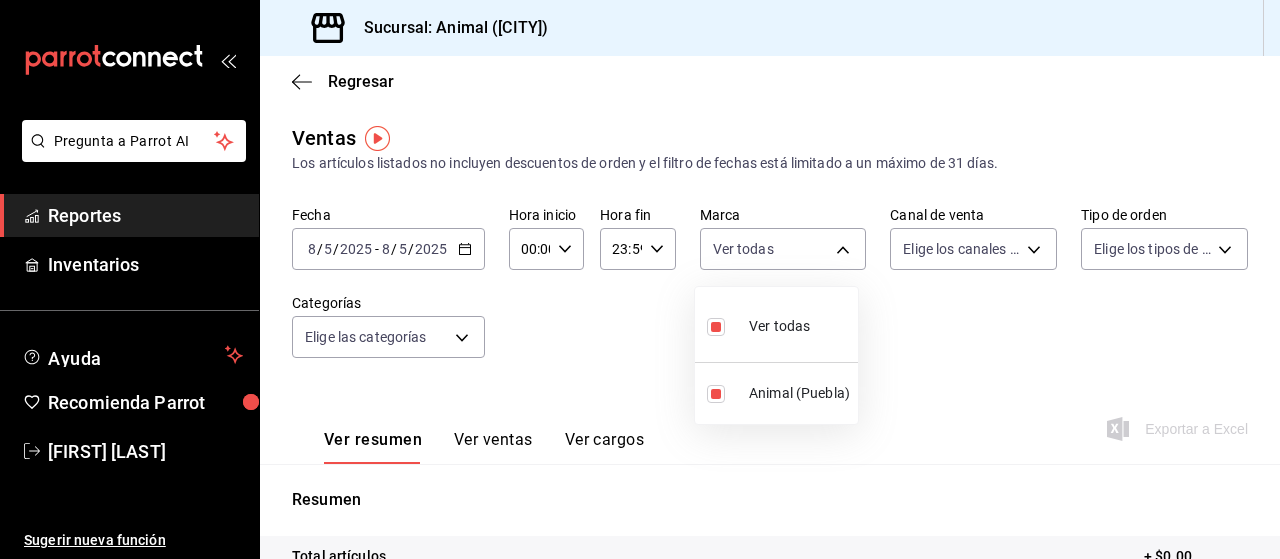 click at bounding box center (640, 279) 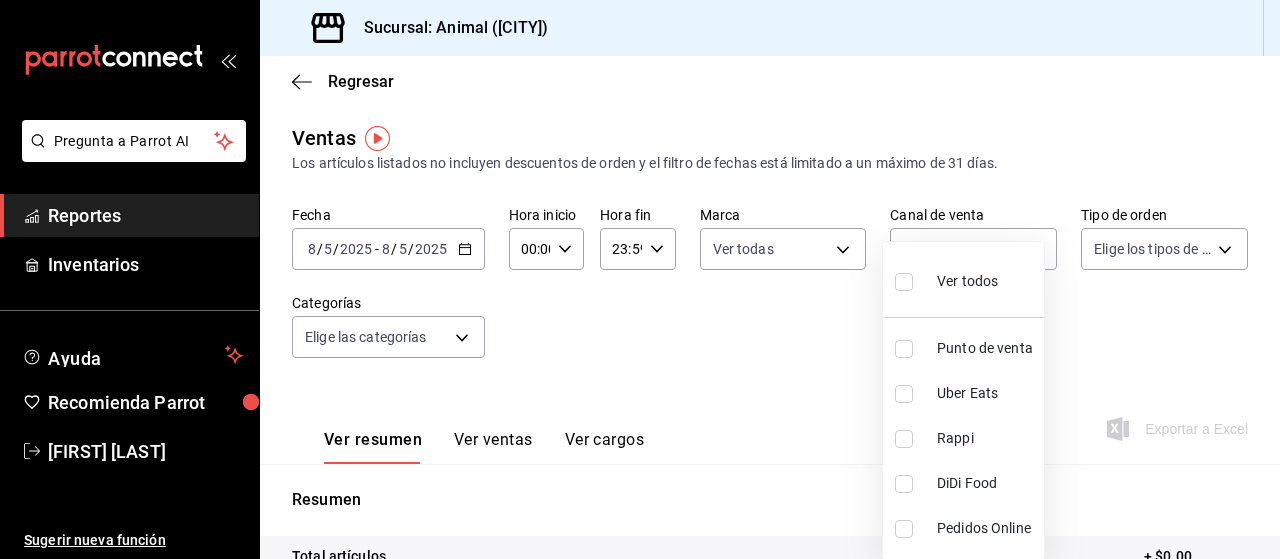 click on "Pregunta a Parrot AI Reportes   Inventarios   Ayuda Recomienda Parrot   [FIRST] [LAST]   Sugerir nueva función   Sucursal: Animal ([CITY]) Regresar Ventas Los artículos listados no incluyen descuentos de orden y el filtro de fechas está limitado a un máximo de 31 días. Fecha [DATE] [DATE] - [DATE] [DATE] Hora inicio 00:00 Hora inicio Hora fin 23:59 Hora fin Marca Ver todas [UUID] Canal de venta Elige los canales de venta Tipo de orden Elige los tipos de orden Categorías Elige las categorías Ver resumen Ver ventas Ver cargos Exportar a Excel Resumen Total artículos + $0.00 Cargos por servicio + $0.00 Venta bruta = $0.00 Descuentos totales - $0.00 Certificados de regalo - $0.00 Venta total = $0.00 Impuestos - $0.00 Venta neta = $0.00 Pregunta a Parrot AI Reportes   Inventarios   Ayuda Recomienda Parrot   [FIRST] [LAST]   Sugerir nueva función   GANA 1 MES GRATIS EN TU SUSCRIPCIÓN AQUÍ Ver video tutorial Ir a video Visitar centro de ayuda ([PHONE])" at bounding box center [640, 279] 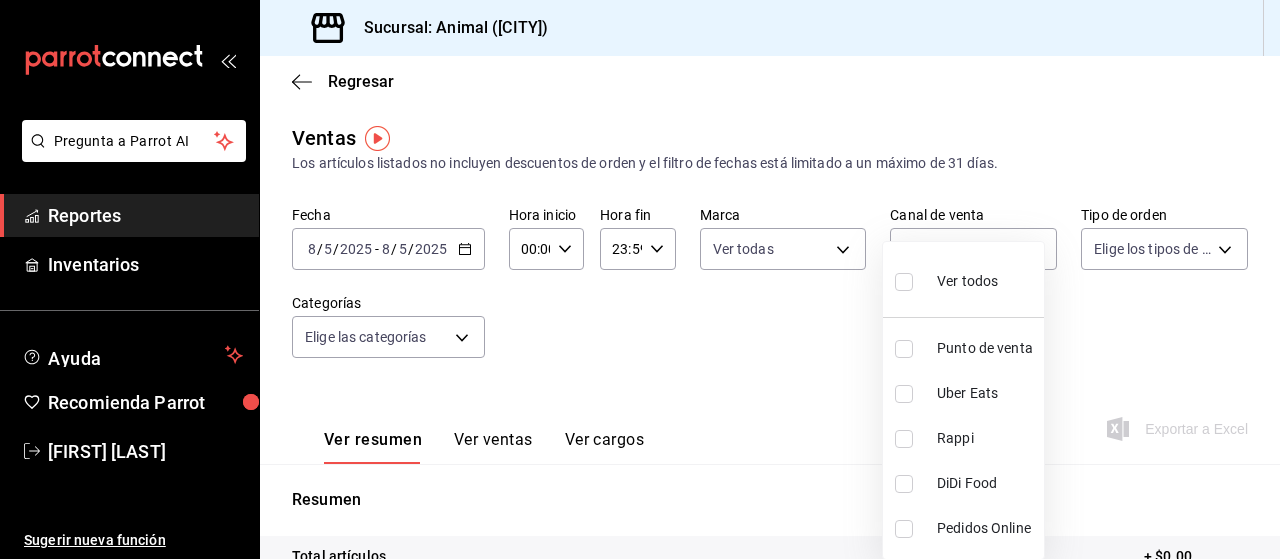 click at bounding box center (904, 282) 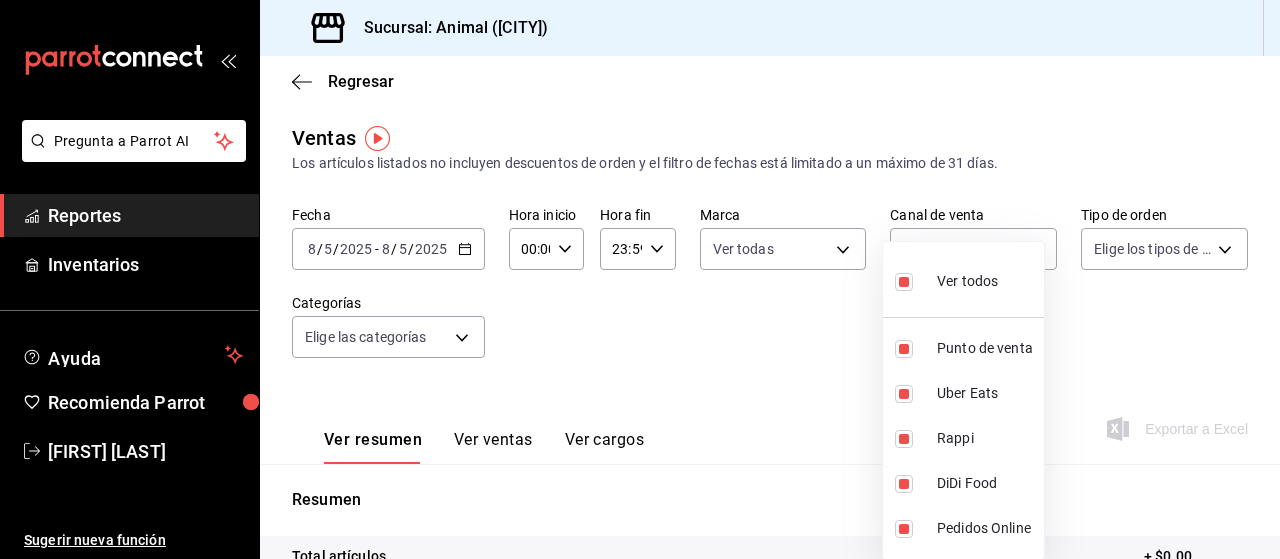 click at bounding box center (640, 279) 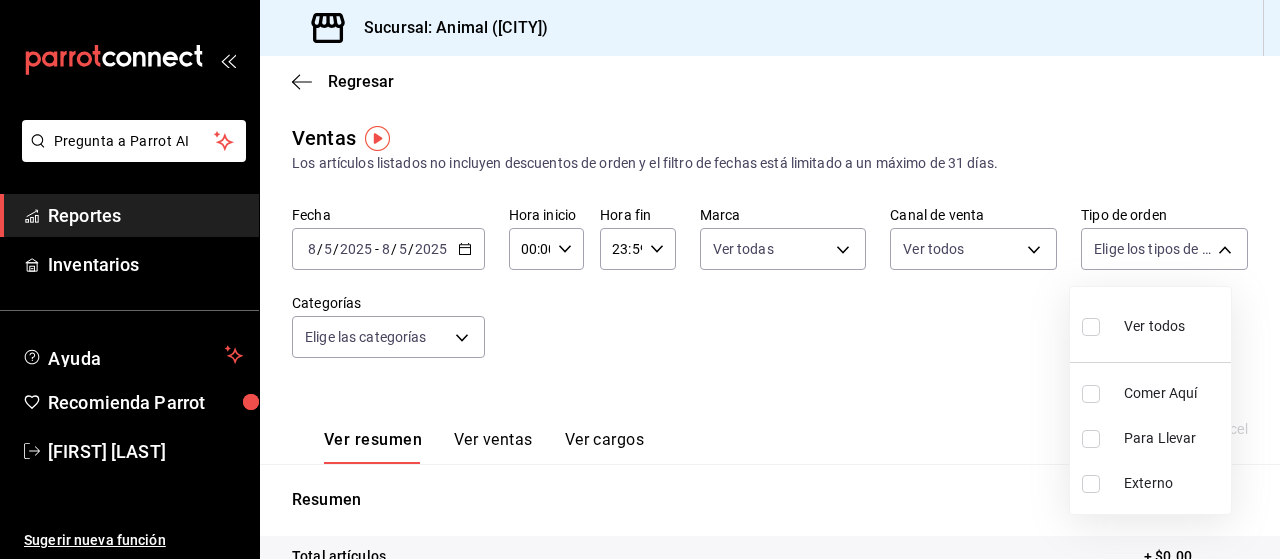 click on "Pregunta a Parrot AI Reportes   Inventarios   Ayuda Recomienda Parrot   [FIRST] [LAST]   Sugerir nueva función   Sucursal: Animal ([CITY]) Regresar Ventas Los artículos listados no incluyen descuentos de orden y el filtro de fechas está limitado a un máximo de 31 días. Fecha [DATE] [DATE] - [DATE] [DATE] Hora inicio 00:00 Hora inicio Hora fin 23:59 Hora fin Marca Ver todas [UUID] Canal de venta Ver todos PARROT,UBER_EATS,RAPPI,DIDI_FOOD,ONLINE Tipo de orden Elige los tipos de orden Categorías Elige las categorías Ver resumen Ver ventas Ver cargos Exportar a Excel Resumen Total artículos + $0.00 Cargos por servicio + $0.00 Venta bruta = $0.00 Descuentos totales - $0.00 Certificados de regalo - $0.00 Venta total = $0.00 Impuestos - $0.00 Venta neta = $0.00 Pregunta a Parrot AI Reportes   Inventarios   Ayuda Recomienda Parrot   [FIRST] [LAST]   Sugerir nueva función   GANA 1 MES GRATIS EN TU SUSCRIPCIÓN AQUÍ Ver video tutorial Ir a video ([PHONE])" at bounding box center [640, 279] 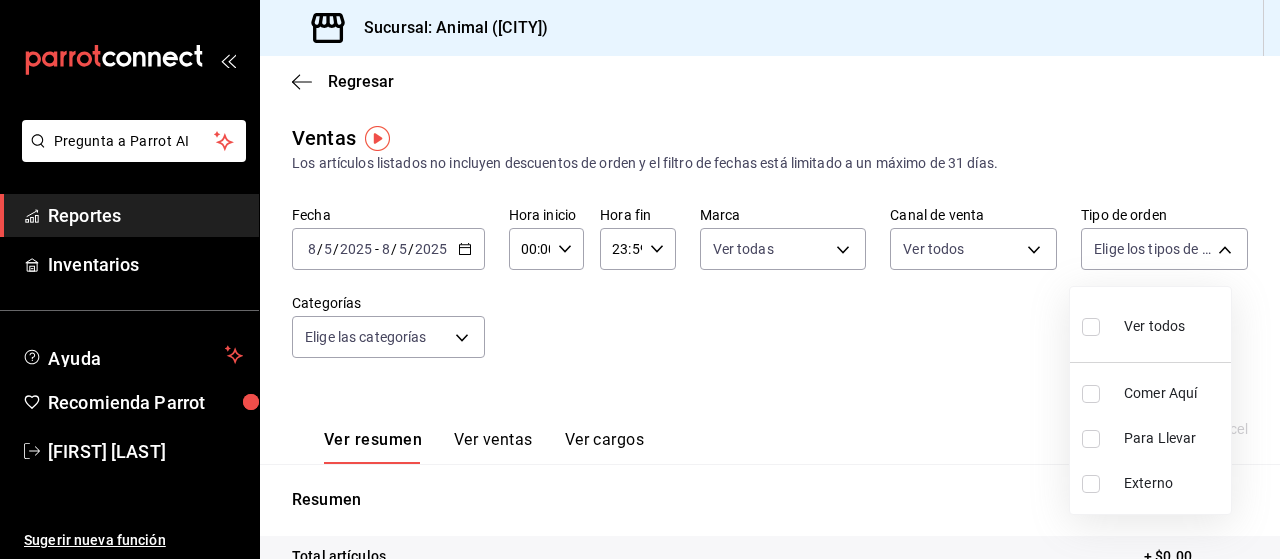 click at bounding box center (1091, 327) 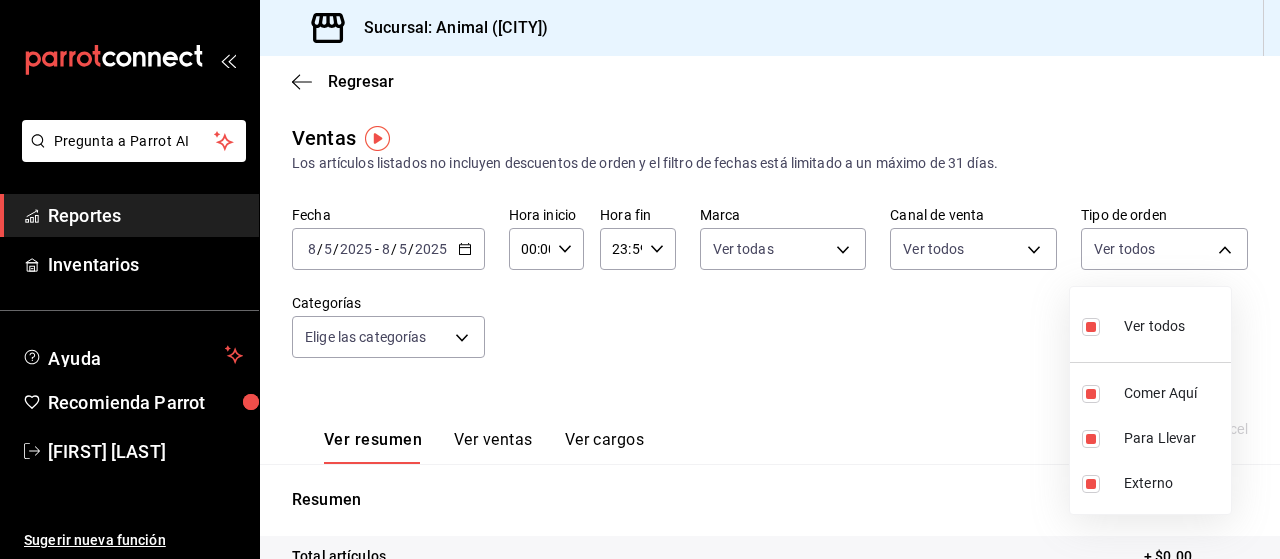 click at bounding box center (640, 279) 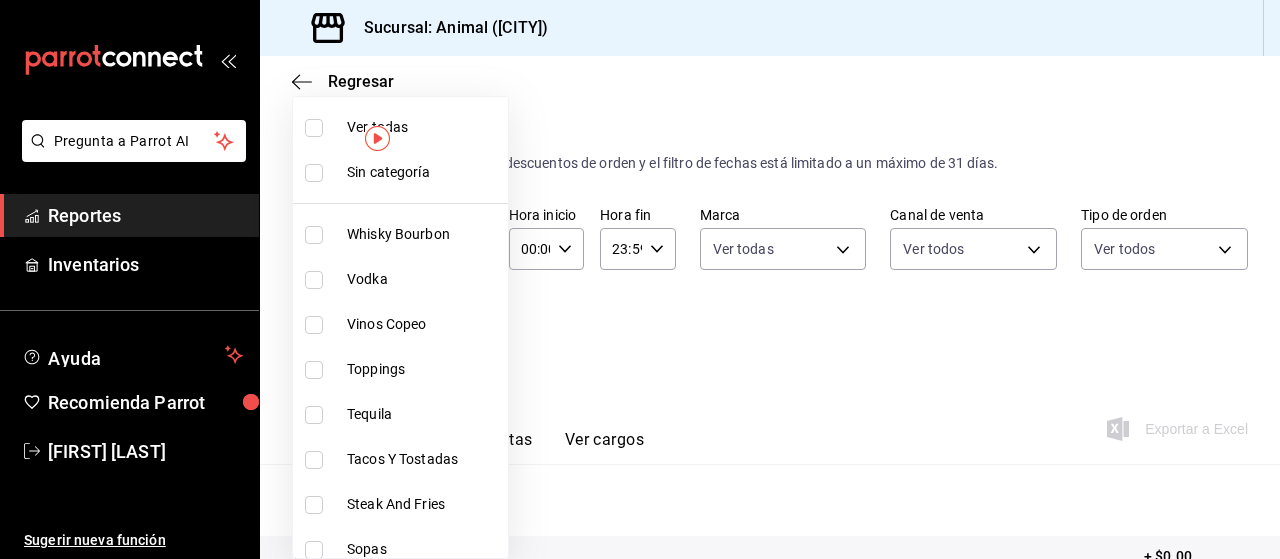 click on "Pregunta a Parrot AI Reportes   Inventarios   Ayuda Recomienda Parrot   [FIRST] [LAST]   Sugerir nueva función   Sucursal: Animal ([CITY]) Regresar Ventas Los artículos listados no incluyen descuentos de orden y el filtro de fechas está limitado a un máximo de 31 días. Fecha [DATE] [DATE] - [DATE] [DATE] Hora inicio 00:00 Hora inicio Hora fin 23:59 Hora fin Marca Ver todas [UUID] Canal de venta Ver todos PARROT,UBER_EATS,RAPPI,DIDI_FOOD,ONLINE Tipo de orden Ver todas [UUID],[UUID],EXTERNAL Categorías Elige las categorías Ver resumen Ver ventas Ver cargos Exportar a Excel Resumen Total artículos + $0.00 Cargos por servicio + $0.00 Venta bruta = $0.00 Descuentos totales - $0.00 Certificados de regalo - $0.00 Venta total = $0.00 Impuestos - $0.00 Venta neta = $0.00 Pregunta a Parrot AI Reportes   Inventarios   Ayuda Recomienda Parrot   [FIRST] [LAST]   Sugerir nueva función   Ver video tutorial Sale" at bounding box center (640, 279) 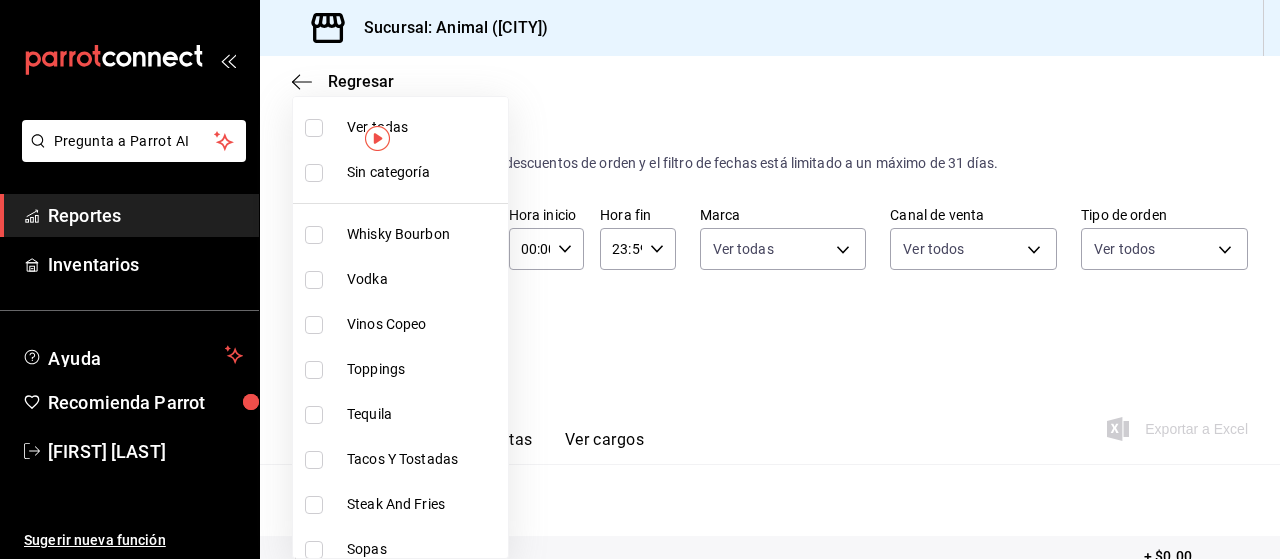 click at bounding box center [314, 128] 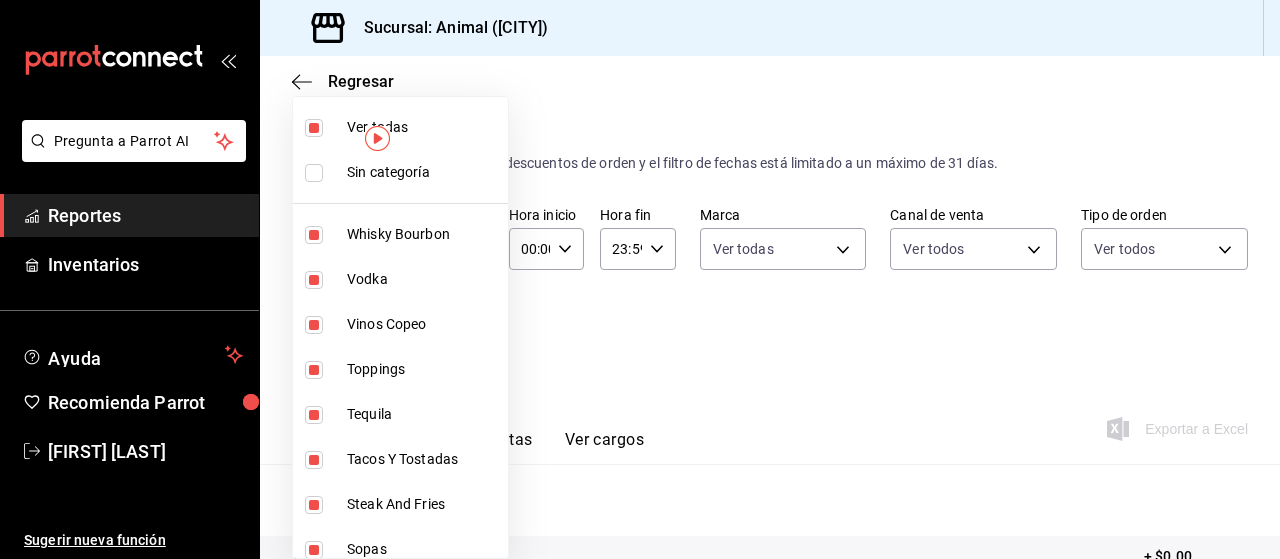 click at bounding box center (640, 279) 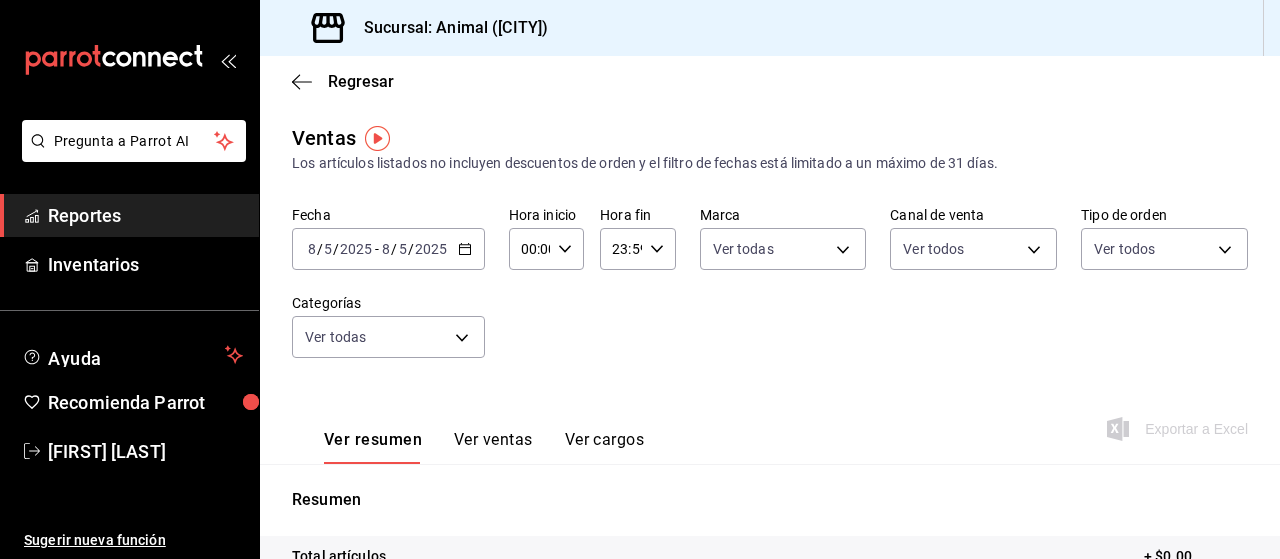 click 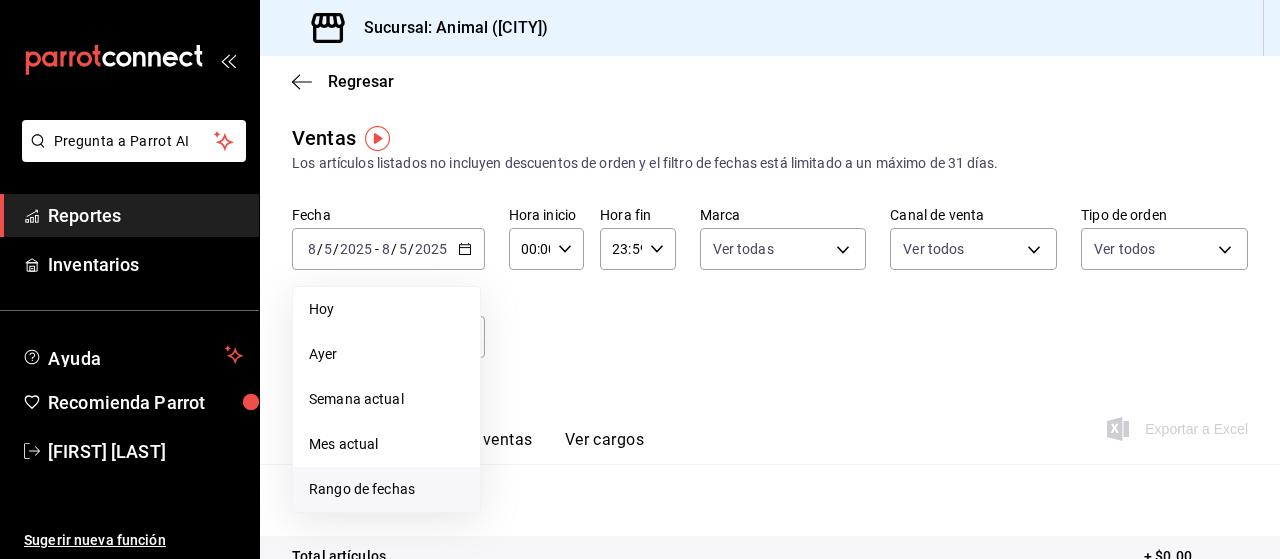 click on "Rango de fechas" at bounding box center (386, 489) 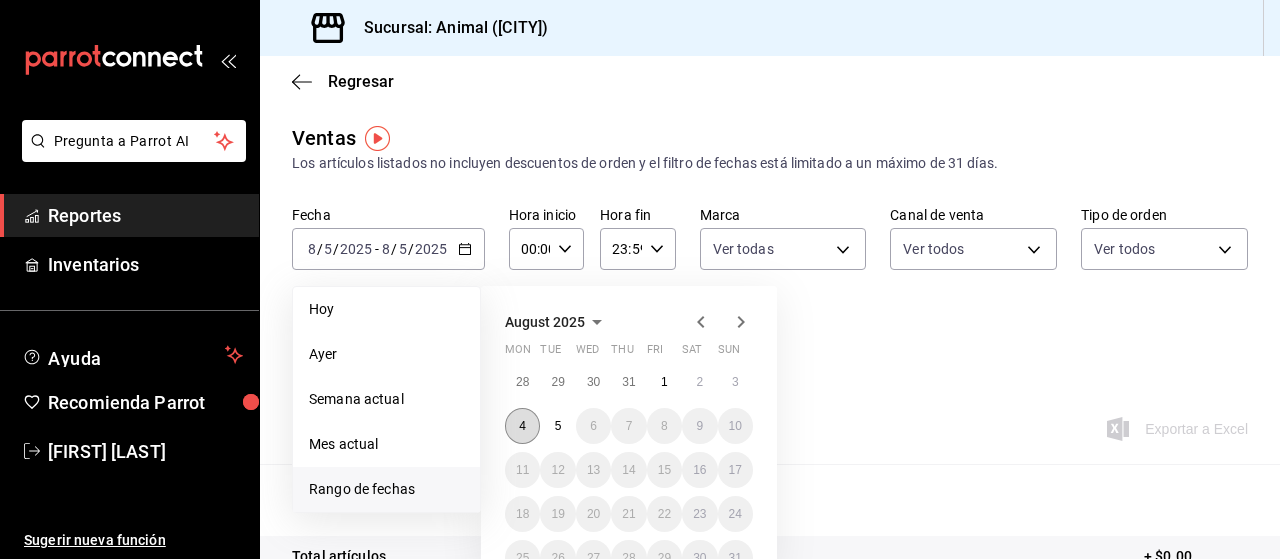click on "4" at bounding box center (522, 426) 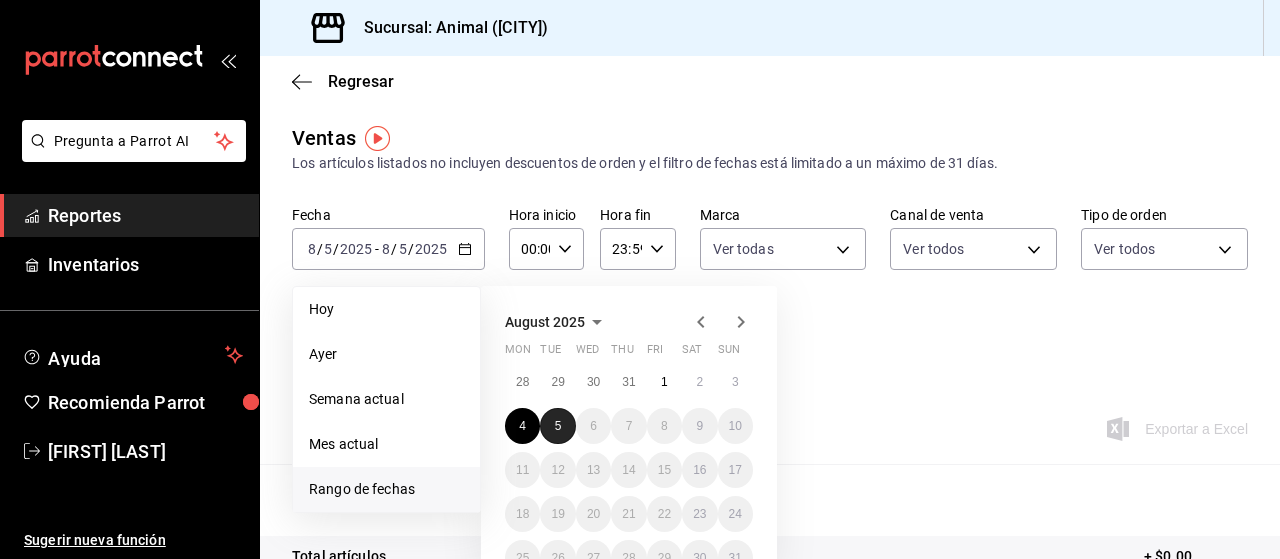 click on "5" at bounding box center (557, 426) 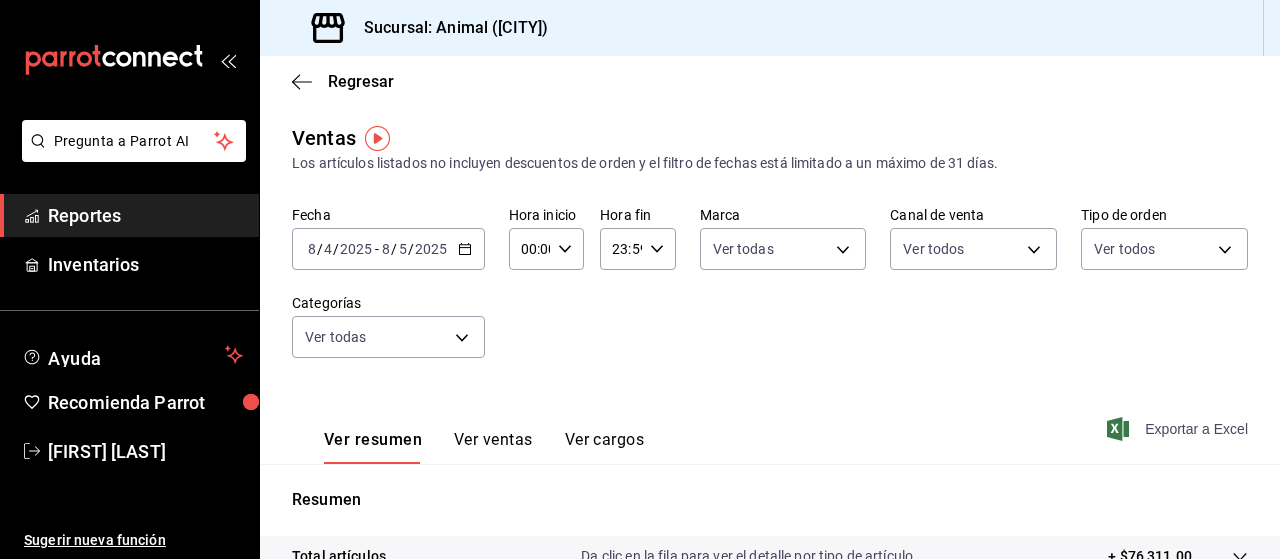 click on "Exportar a Excel" at bounding box center [1179, 429] 